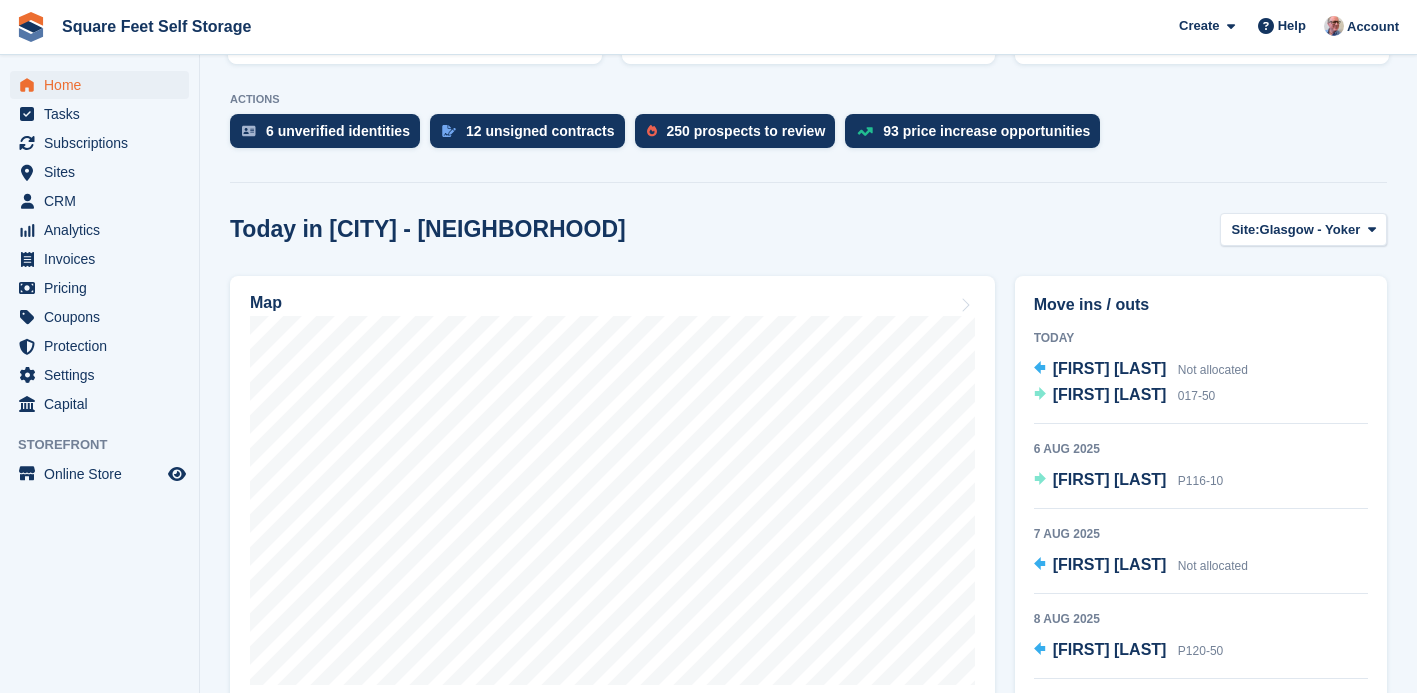 scroll, scrollTop: 393, scrollLeft: 0, axis: vertical 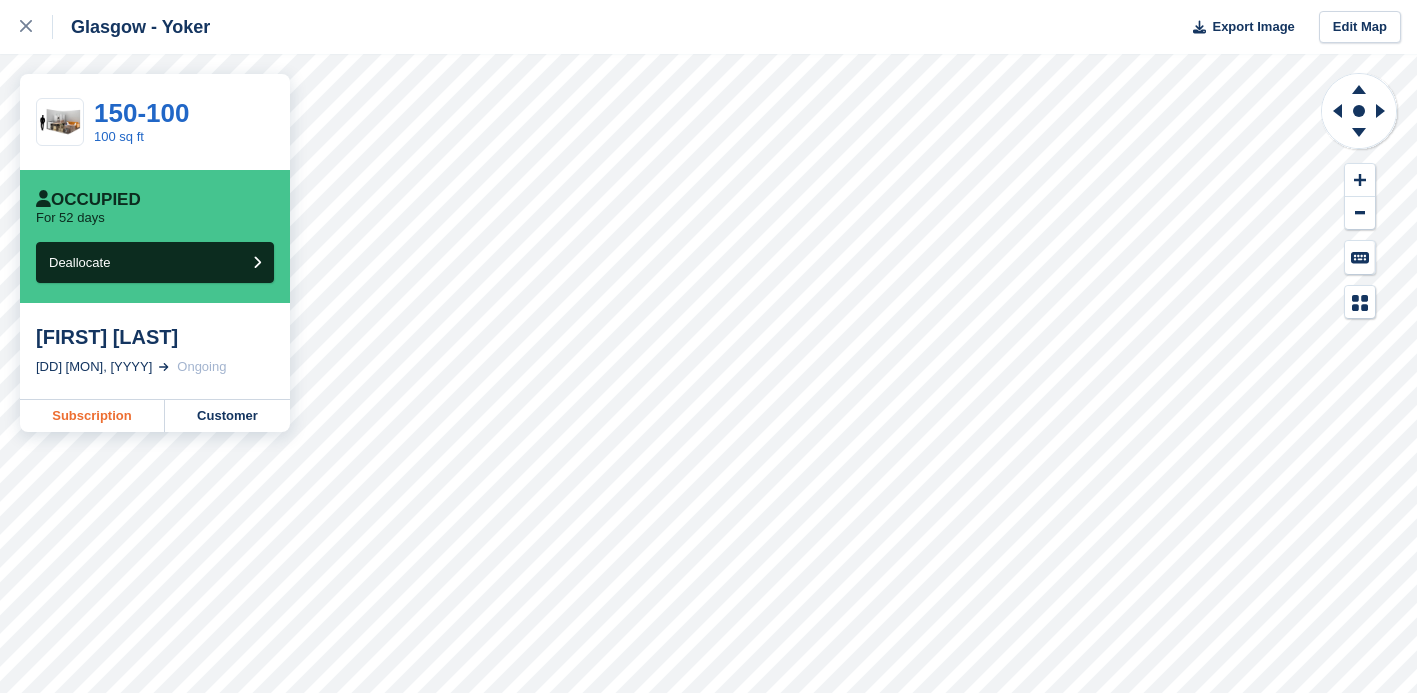 click on "Subscription" at bounding box center (92, 416) 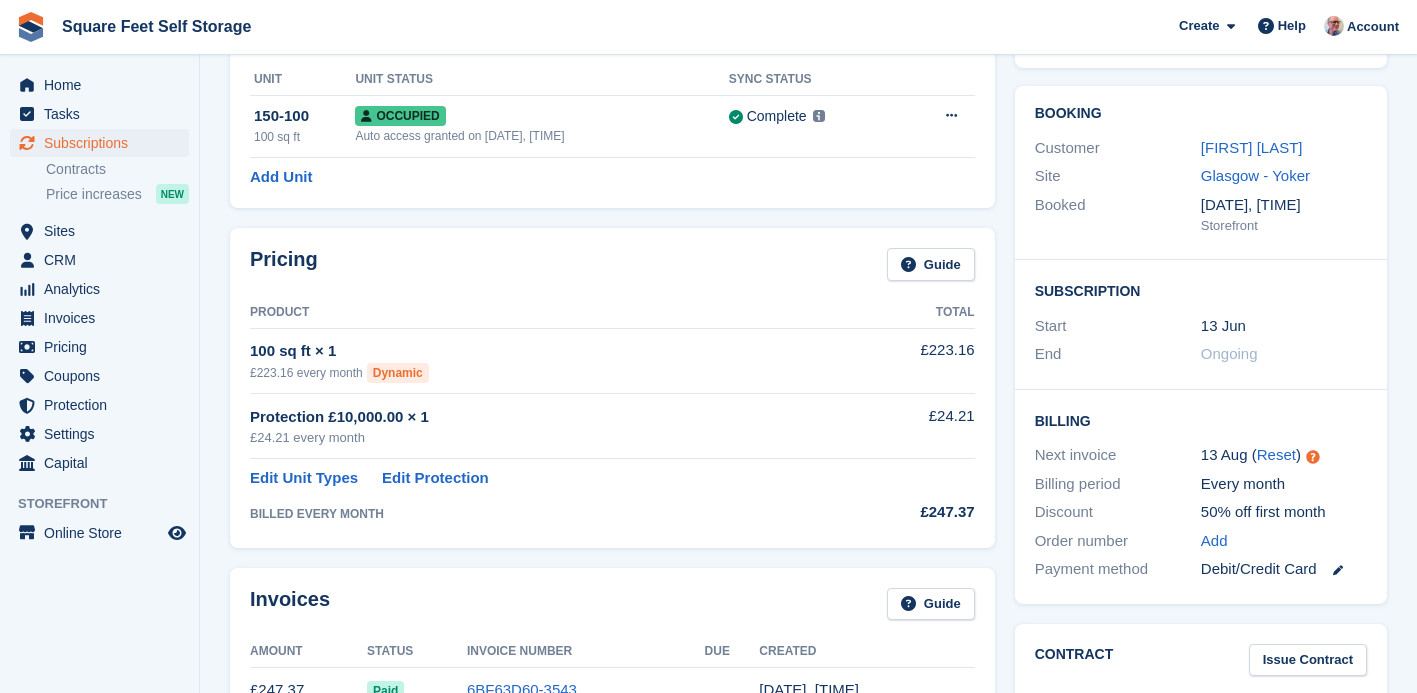 scroll, scrollTop: 0, scrollLeft: 0, axis: both 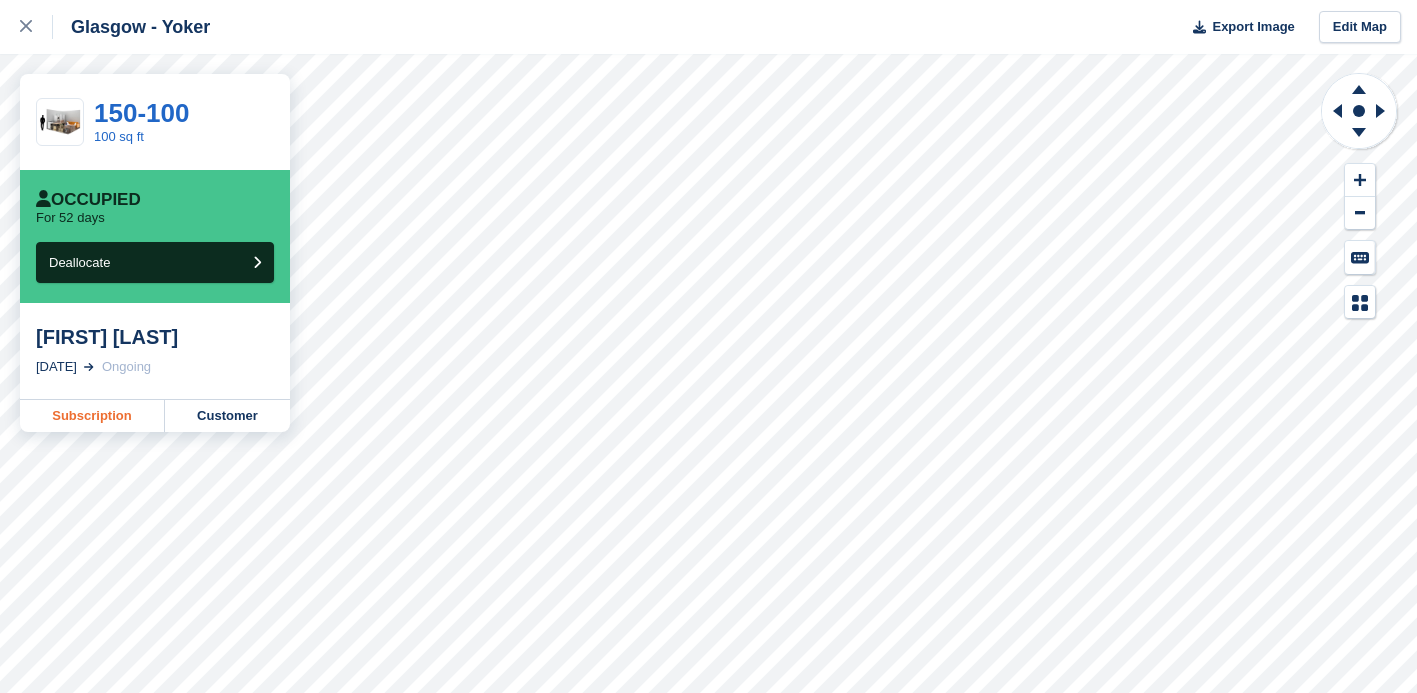 click on "Subscription" at bounding box center (92, 416) 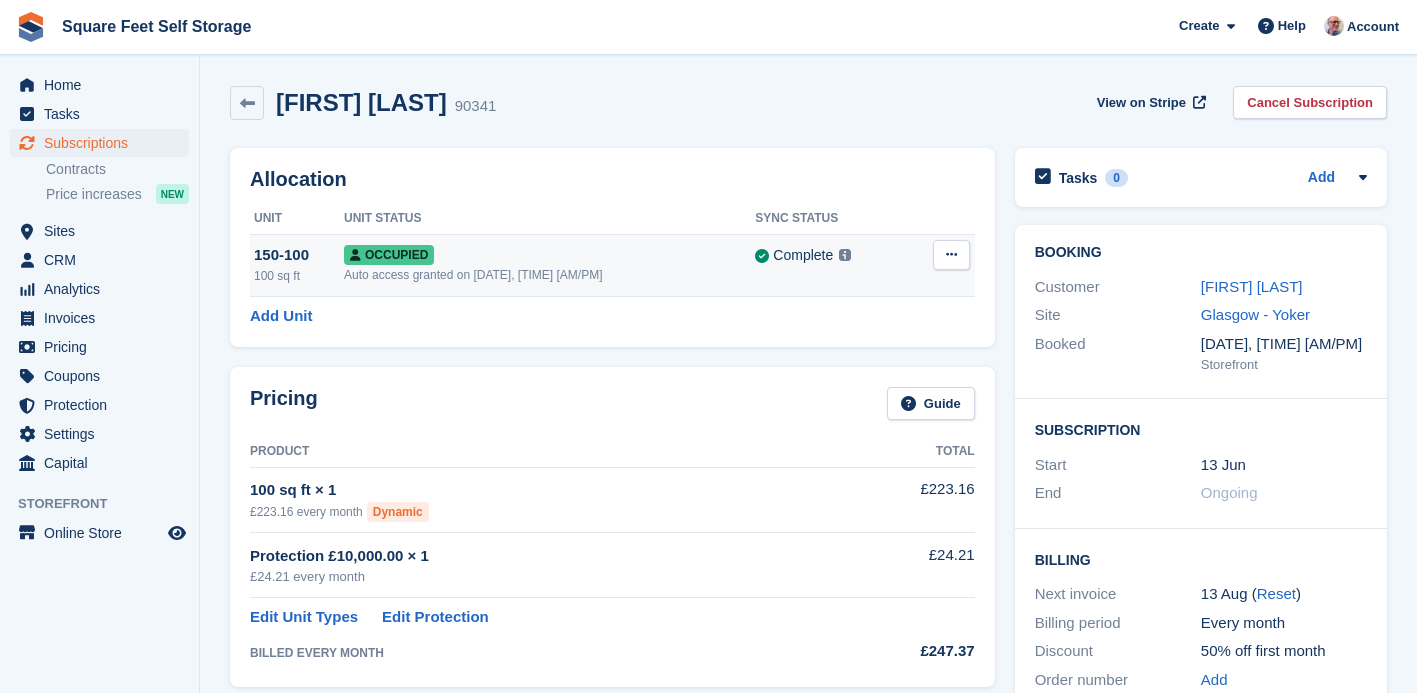 scroll, scrollTop: 0, scrollLeft: 0, axis: both 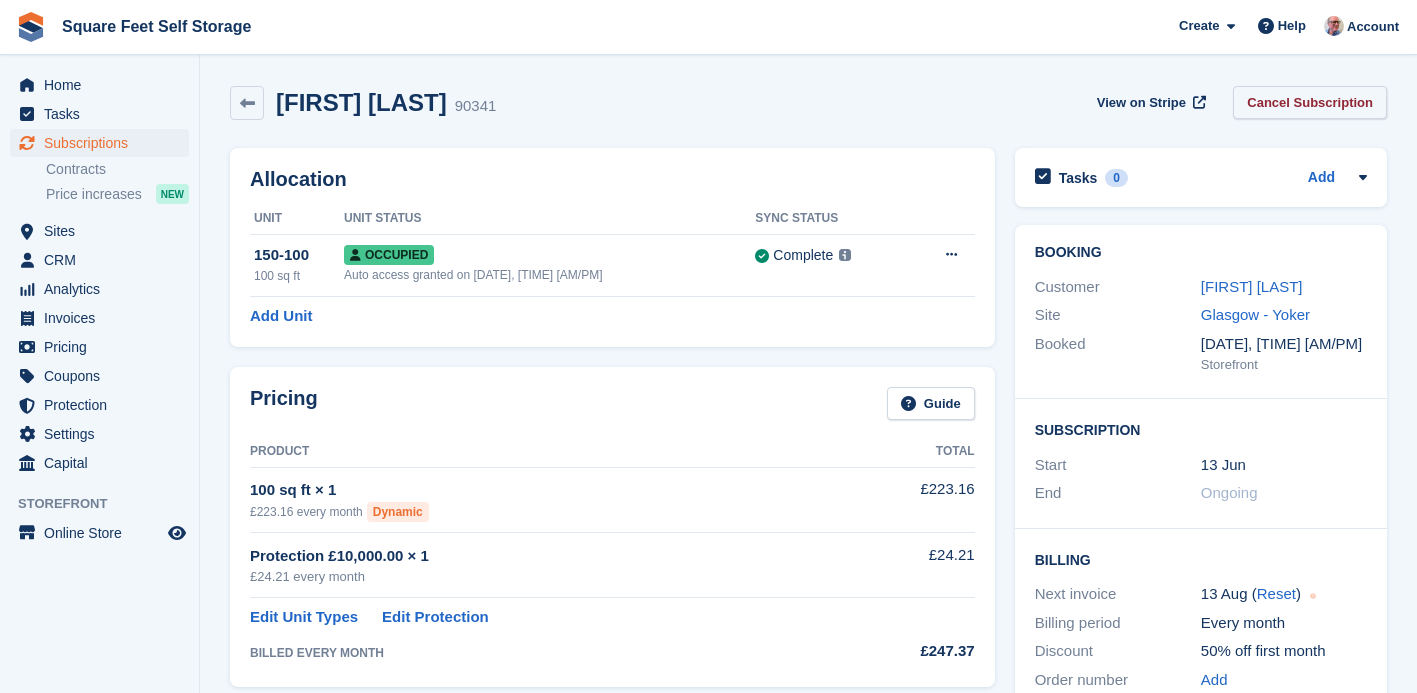 click on "Cancel Subscription" at bounding box center (1310, 102) 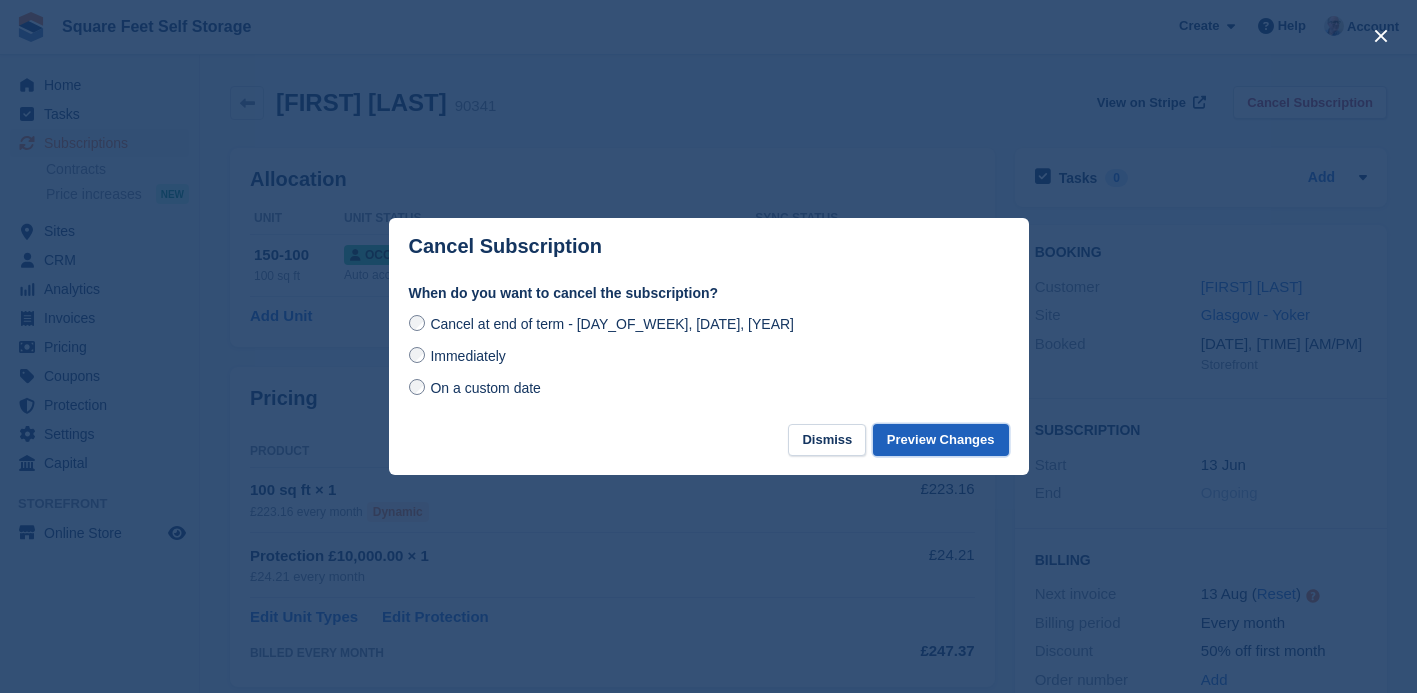 click on "Preview Changes" at bounding box center (941, 440) 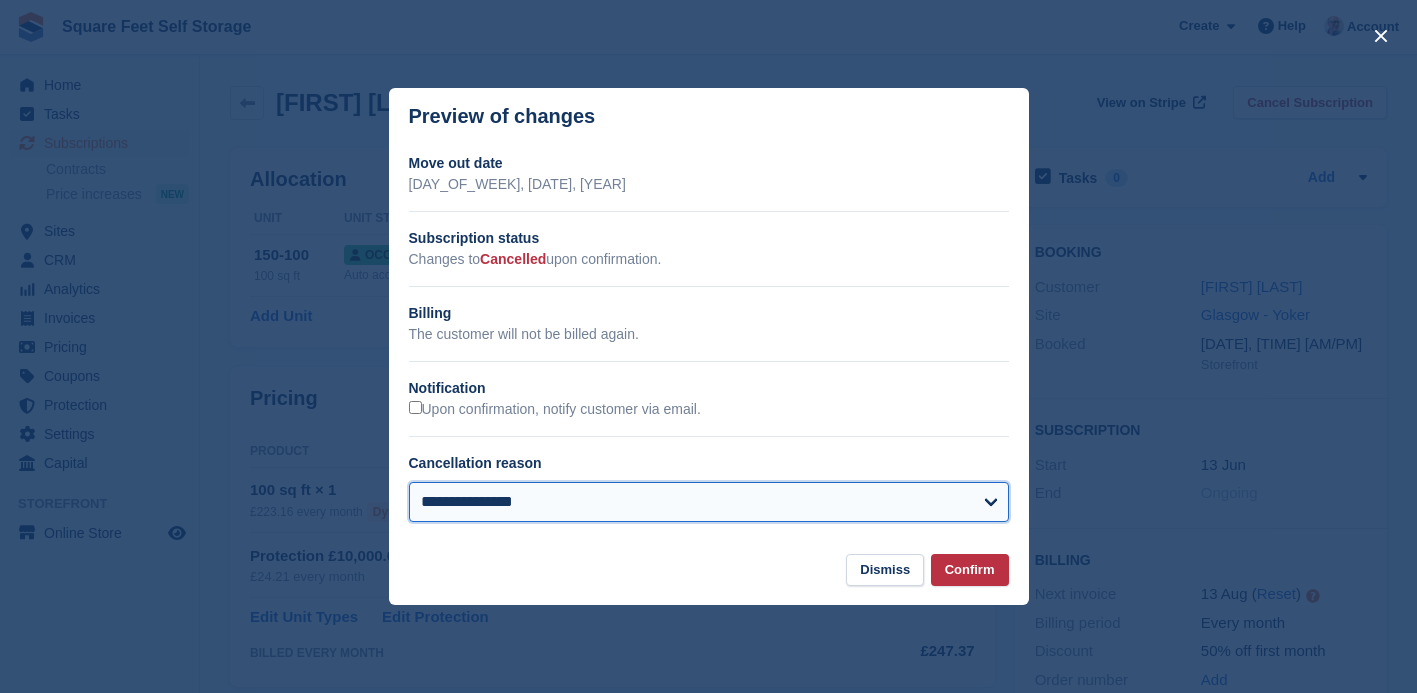 click on "**********" at bounding box center (709, 502) 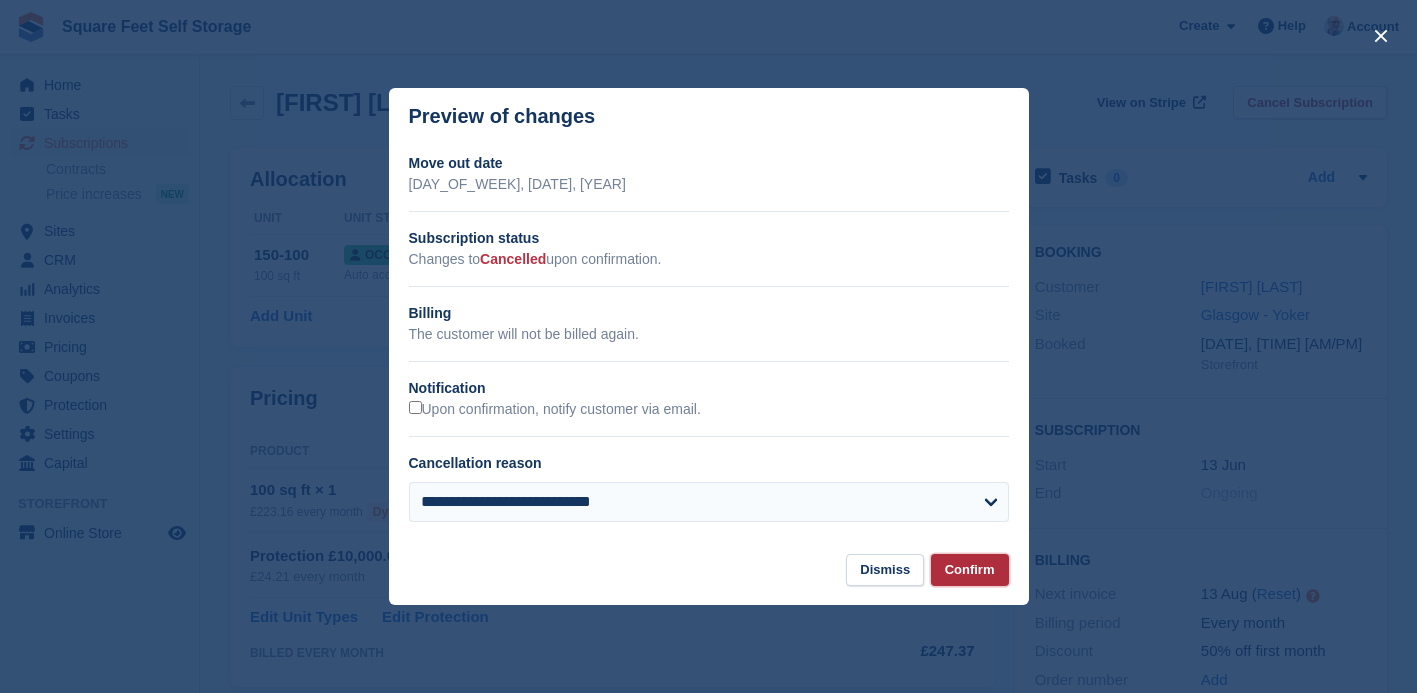 click on "Confirm" at bounding box center [970, 570] 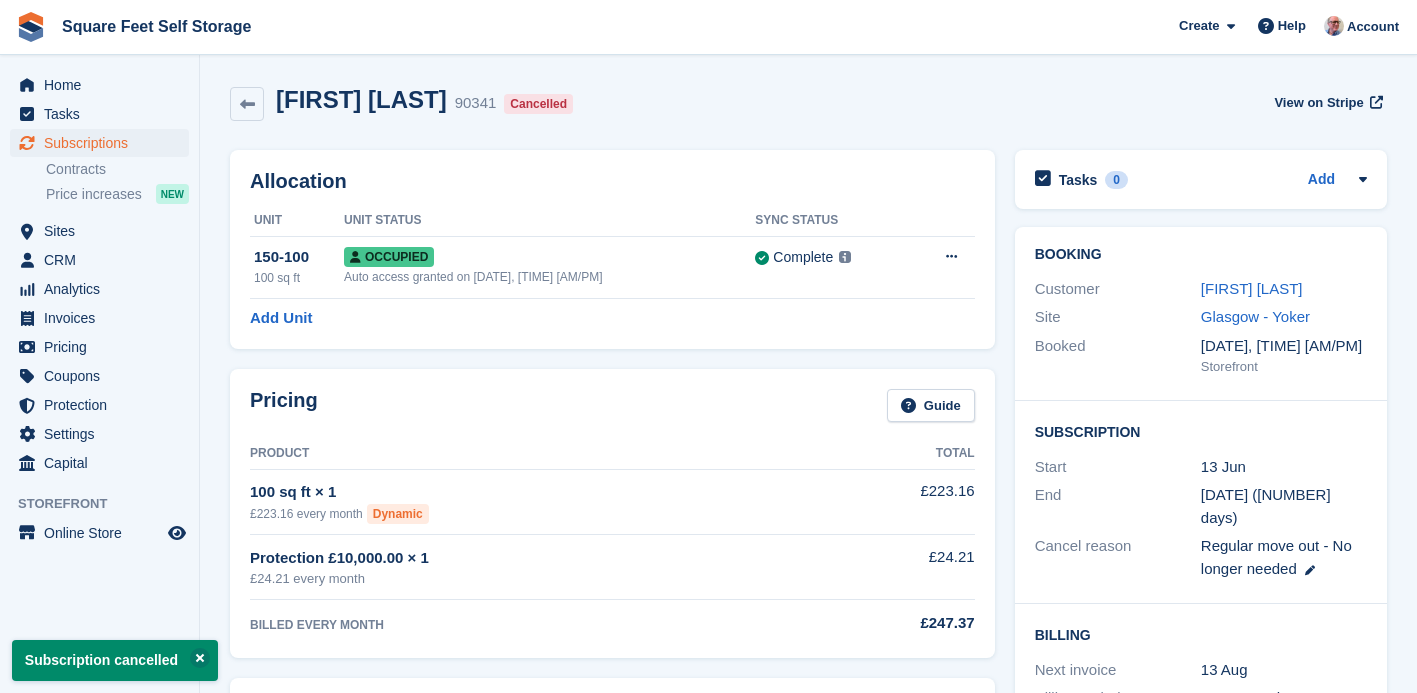 click on "John Payne
90341
Cancelled
View on Stripe" at bounding box center (808, 108) 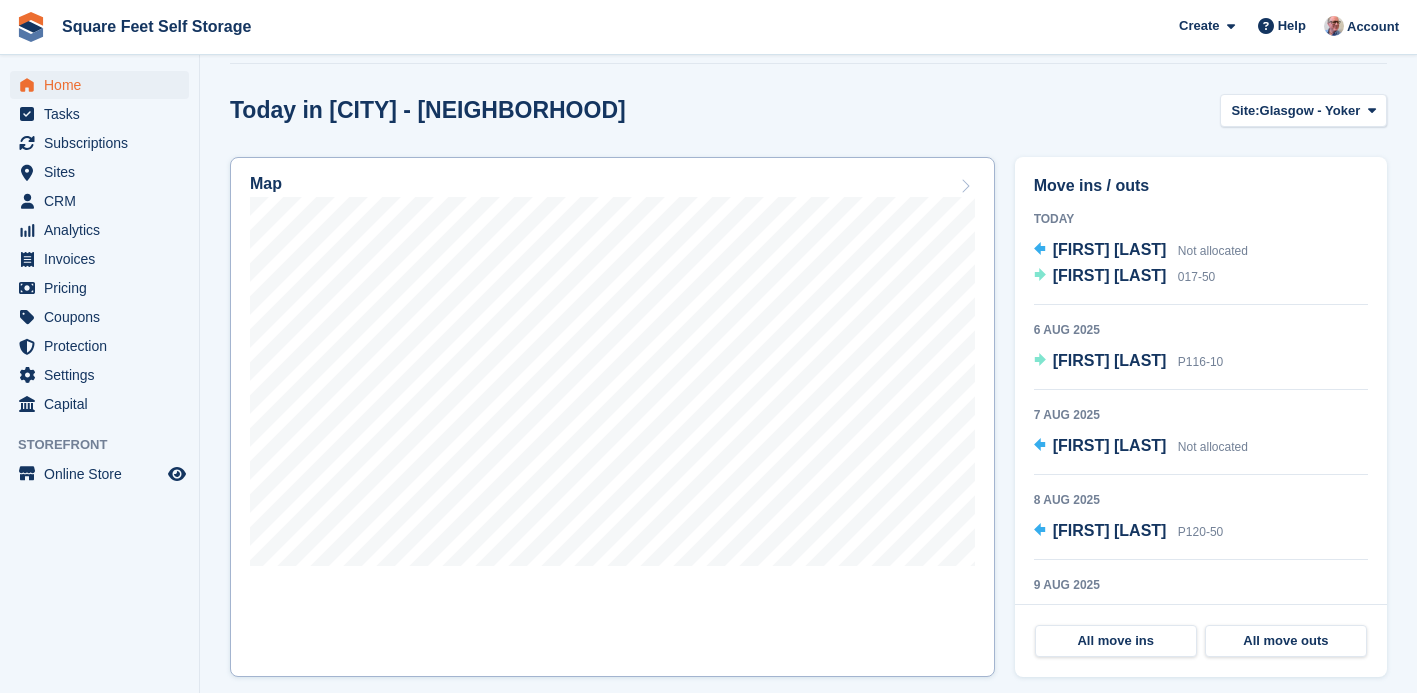 scroll, scrollTop: 521, scrollLeft: 0, axis: vertical 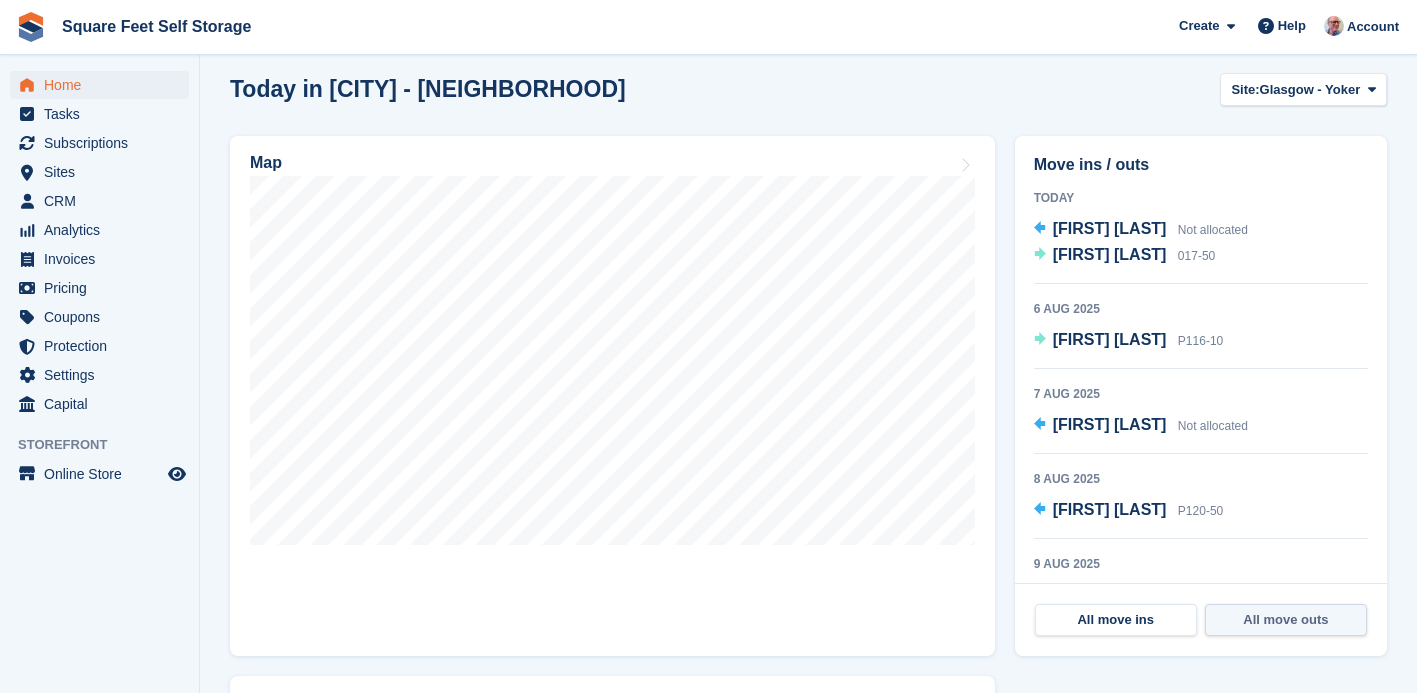 click on "All move outs" at bounding box center [1286, 620] 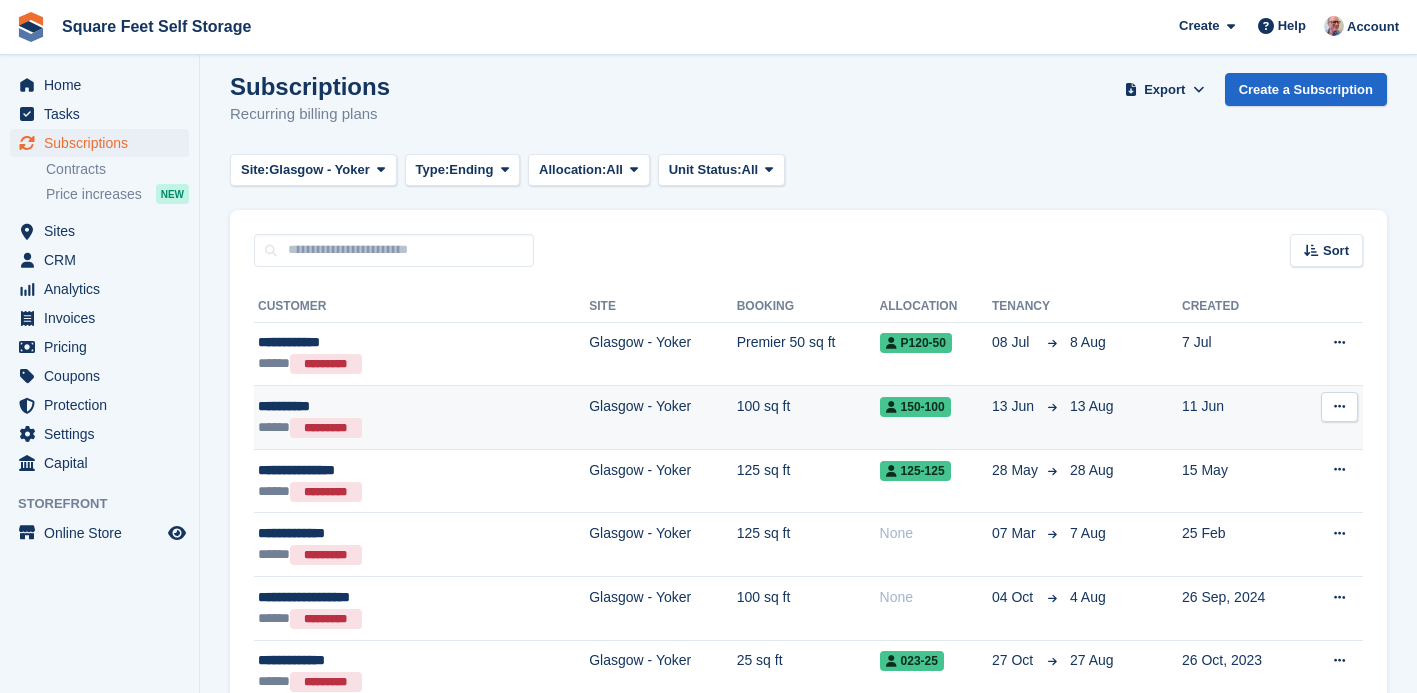 scroll, scrollTop: 0, scrollLeft: 0, axis: both 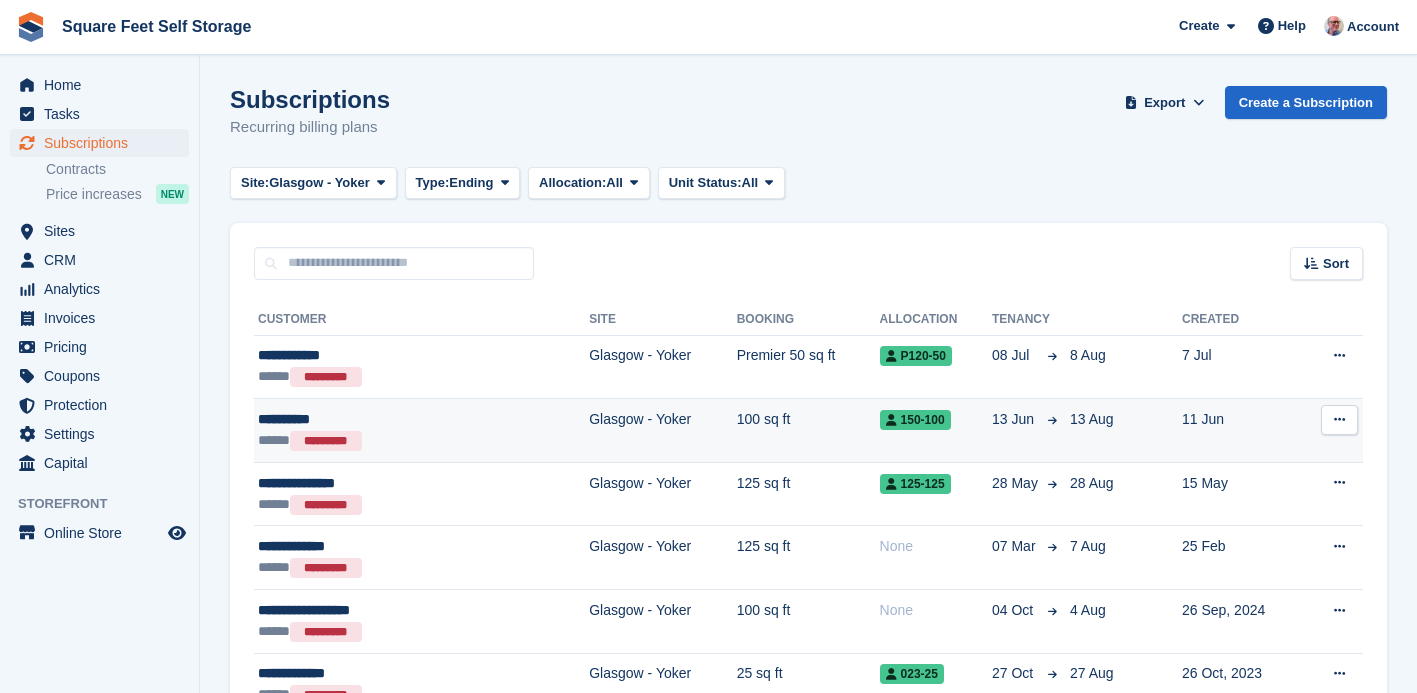click on "13 Aug" at bounding box center (1122, 431) 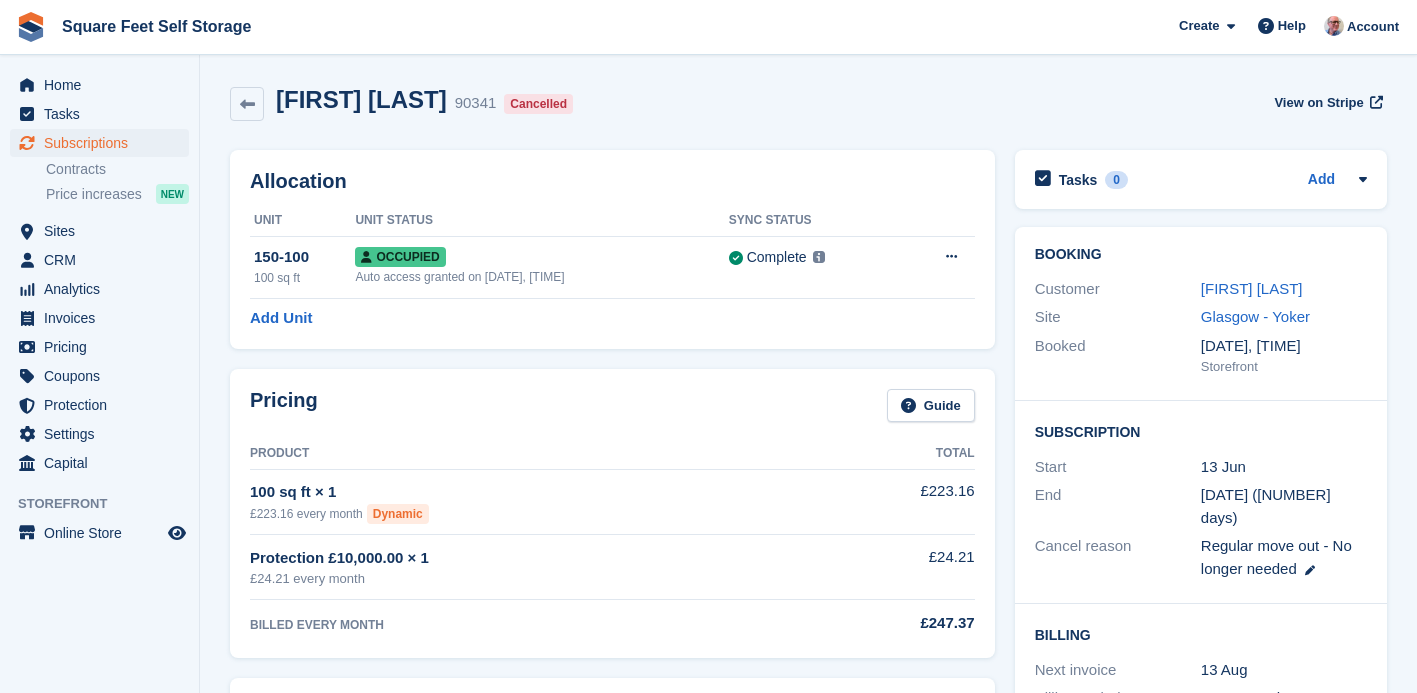 scroll, scrollTop: 0, scrollLeft: 0, axis: both 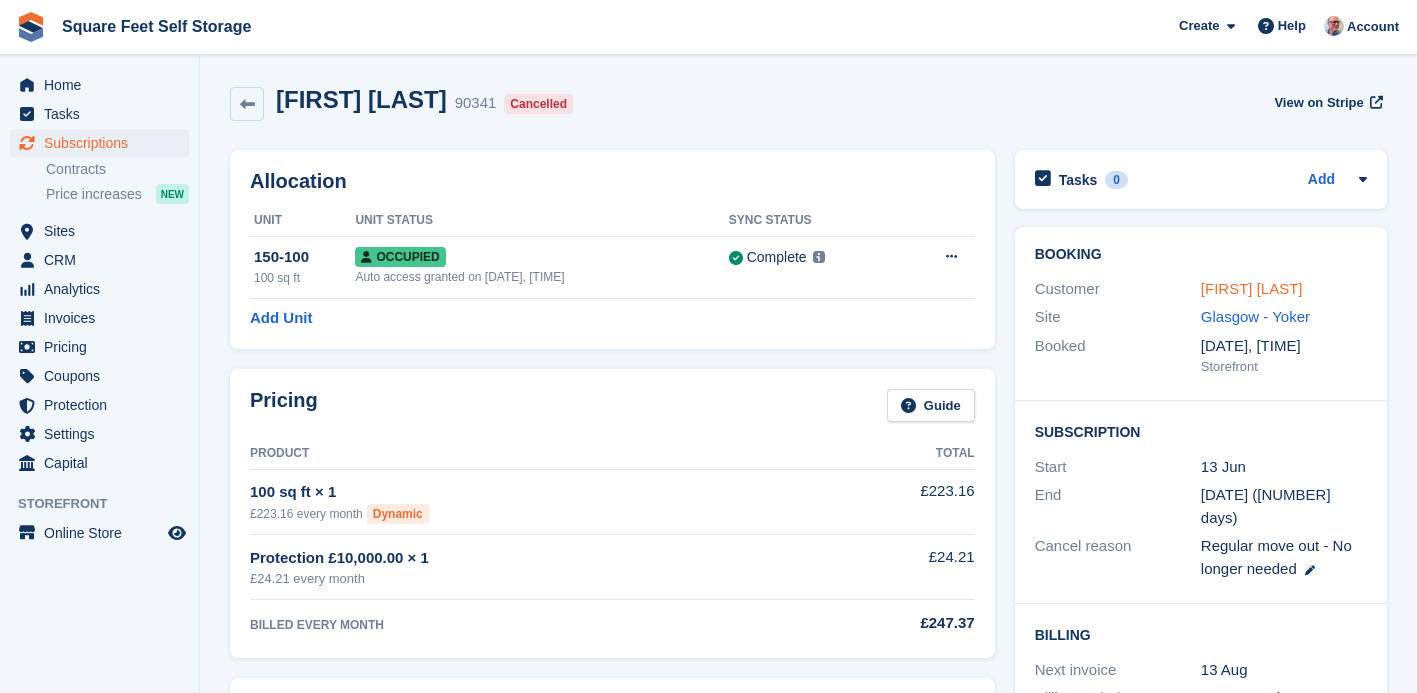 click on "[FIRST] [LAST]" at bounding box center (1252, 288) 